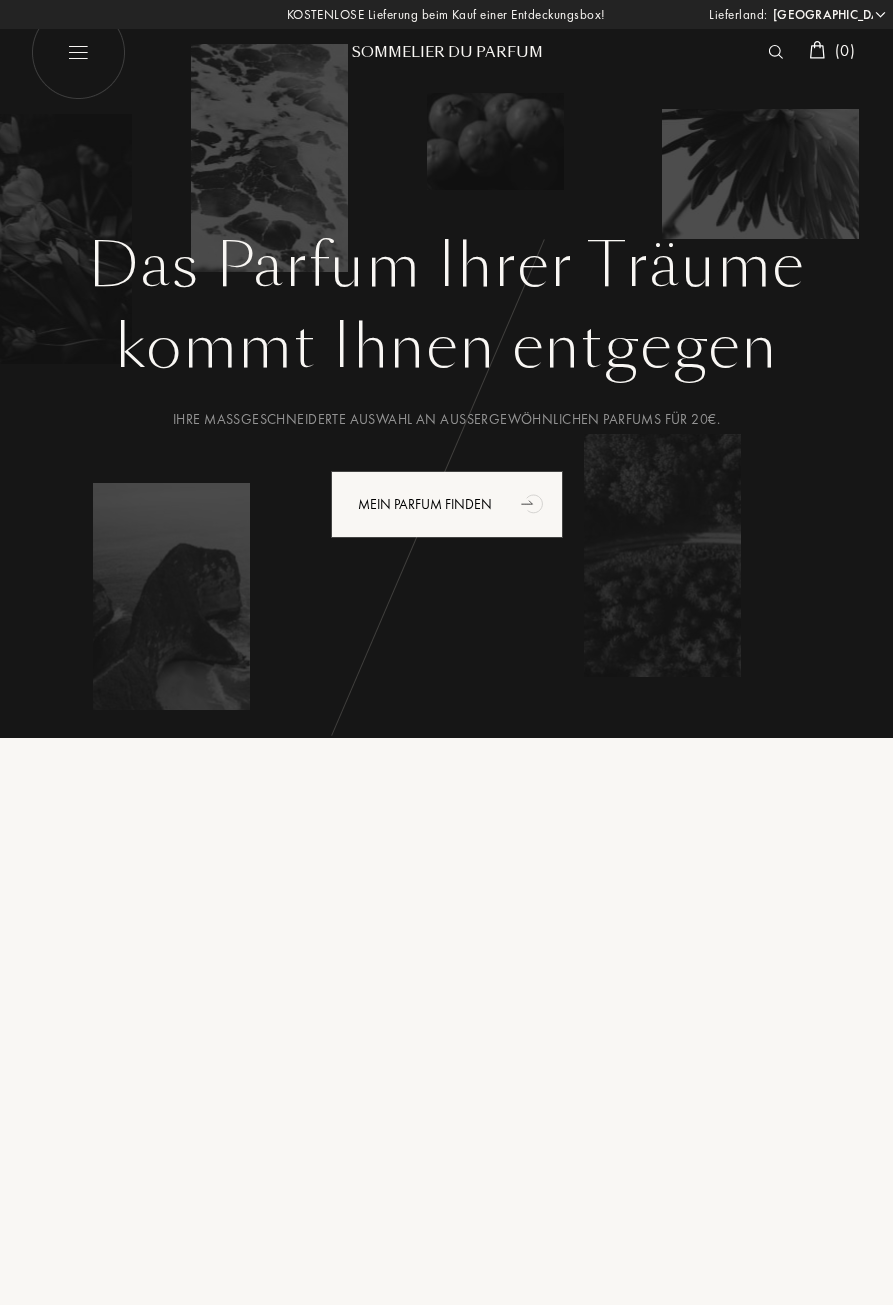 select on "DE" 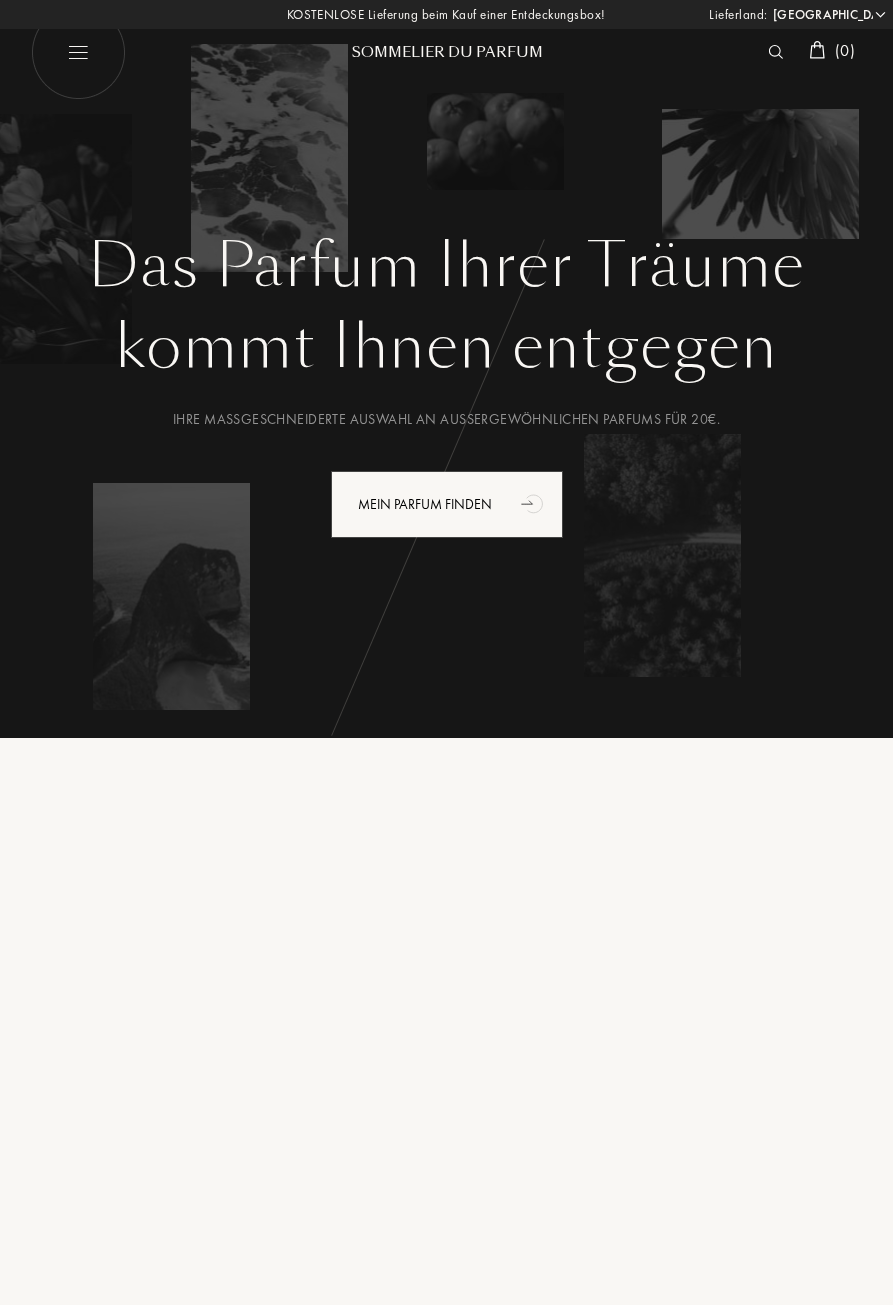 click at bounding box center [77, 52] 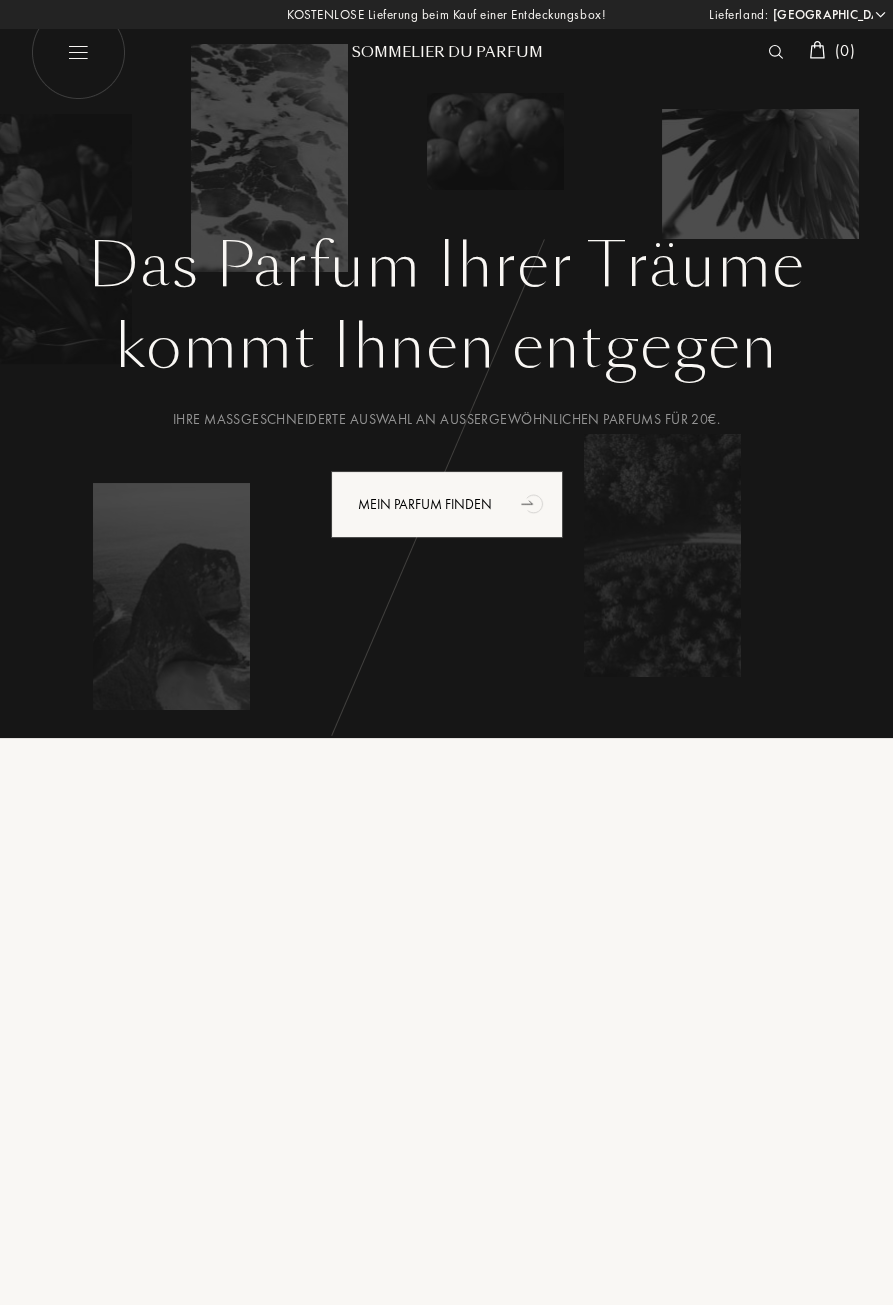 select on "DE" 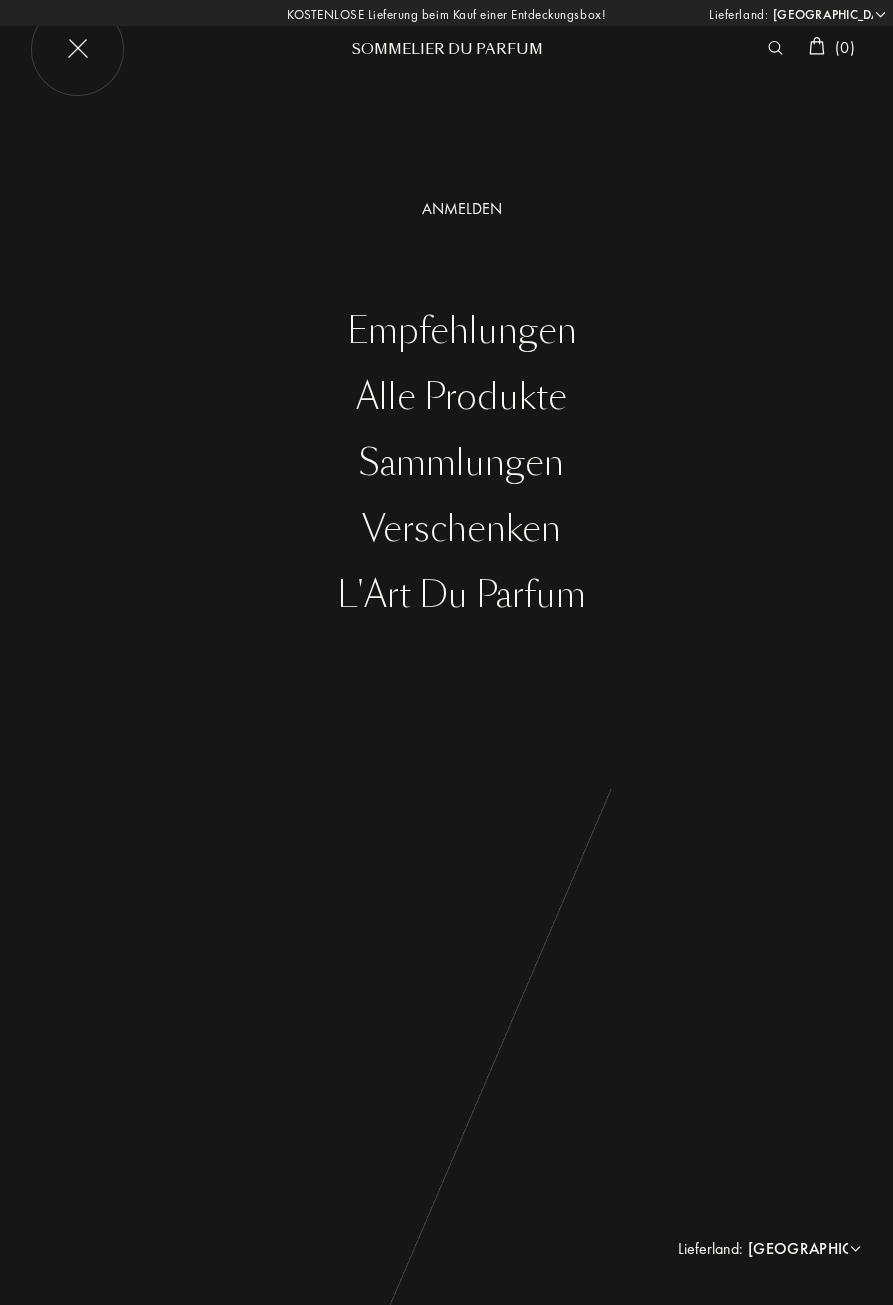 scroll, scrollTop: 0, scrollLeft: 0, axis: both 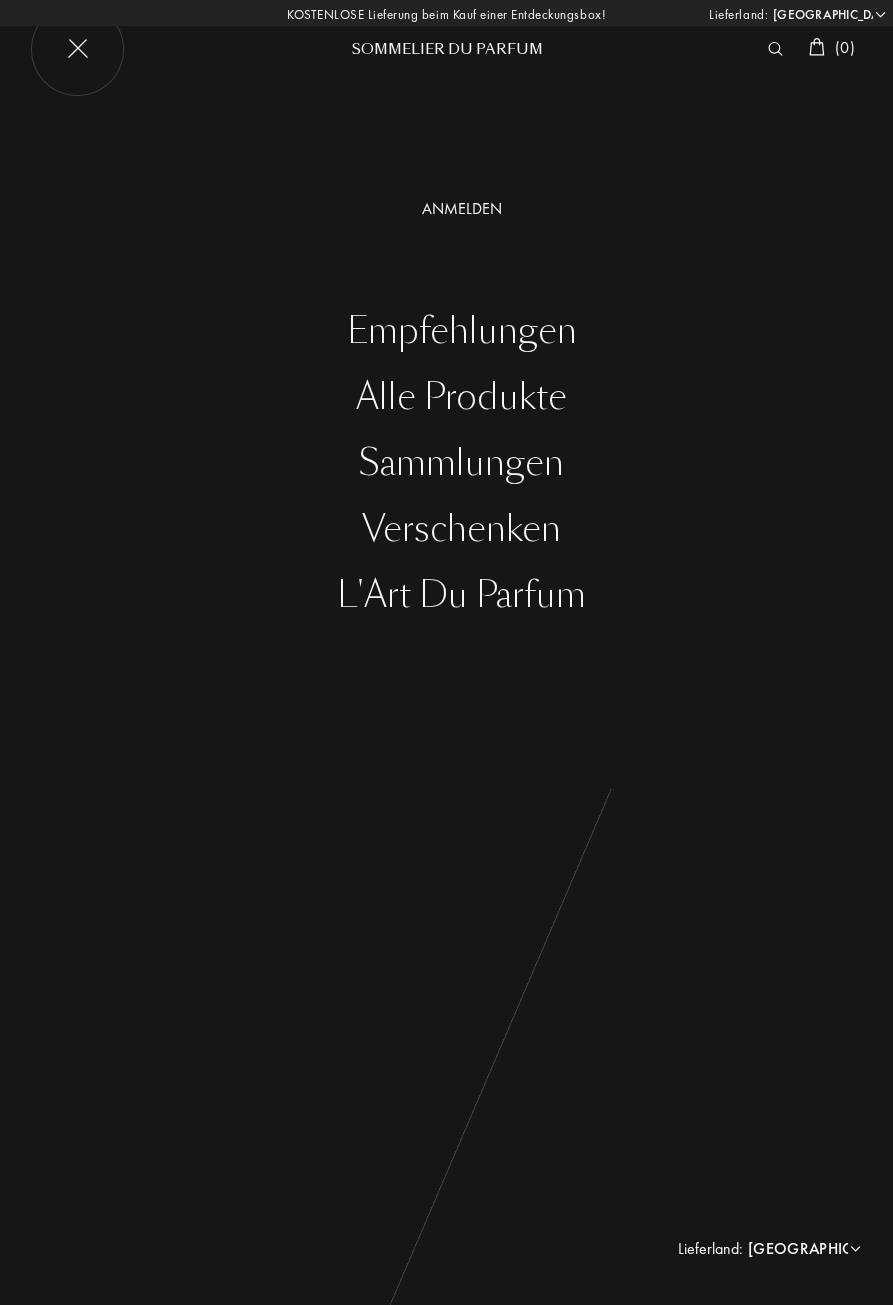 click on "Alle Produkte" at bounding box center (461, 397) 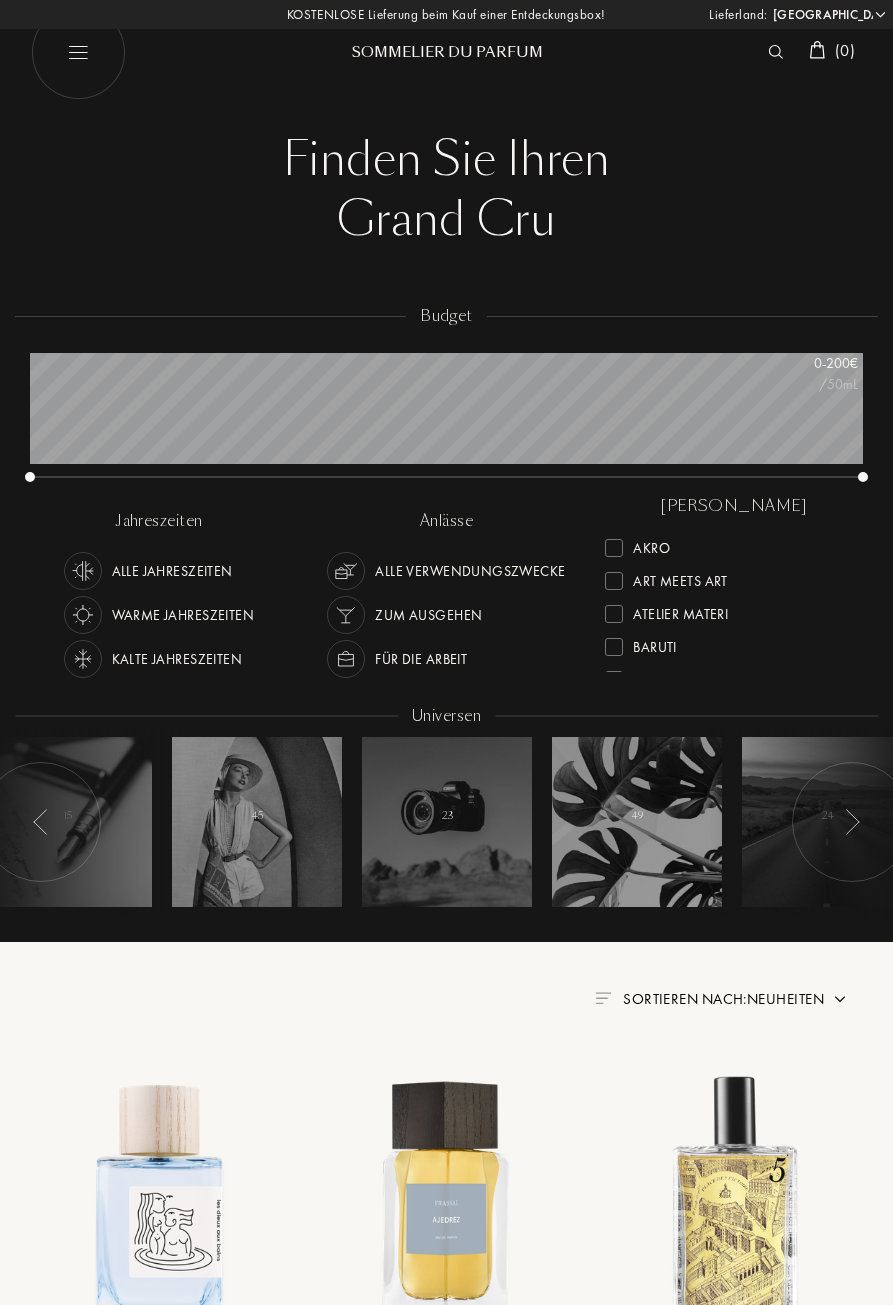 select on "DE" 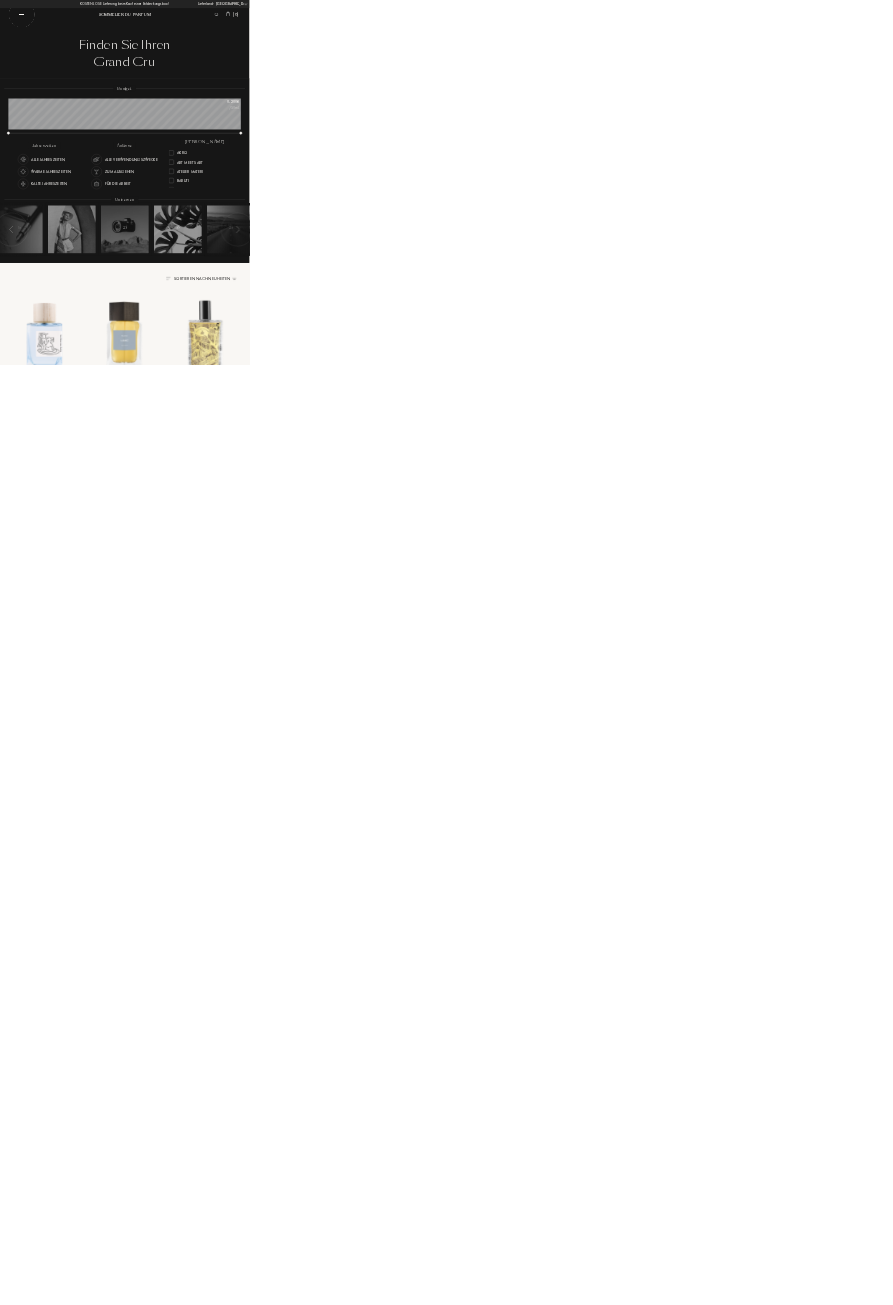 scroll, scrollTop: 999880, scrollLeft: 999166, axis: both 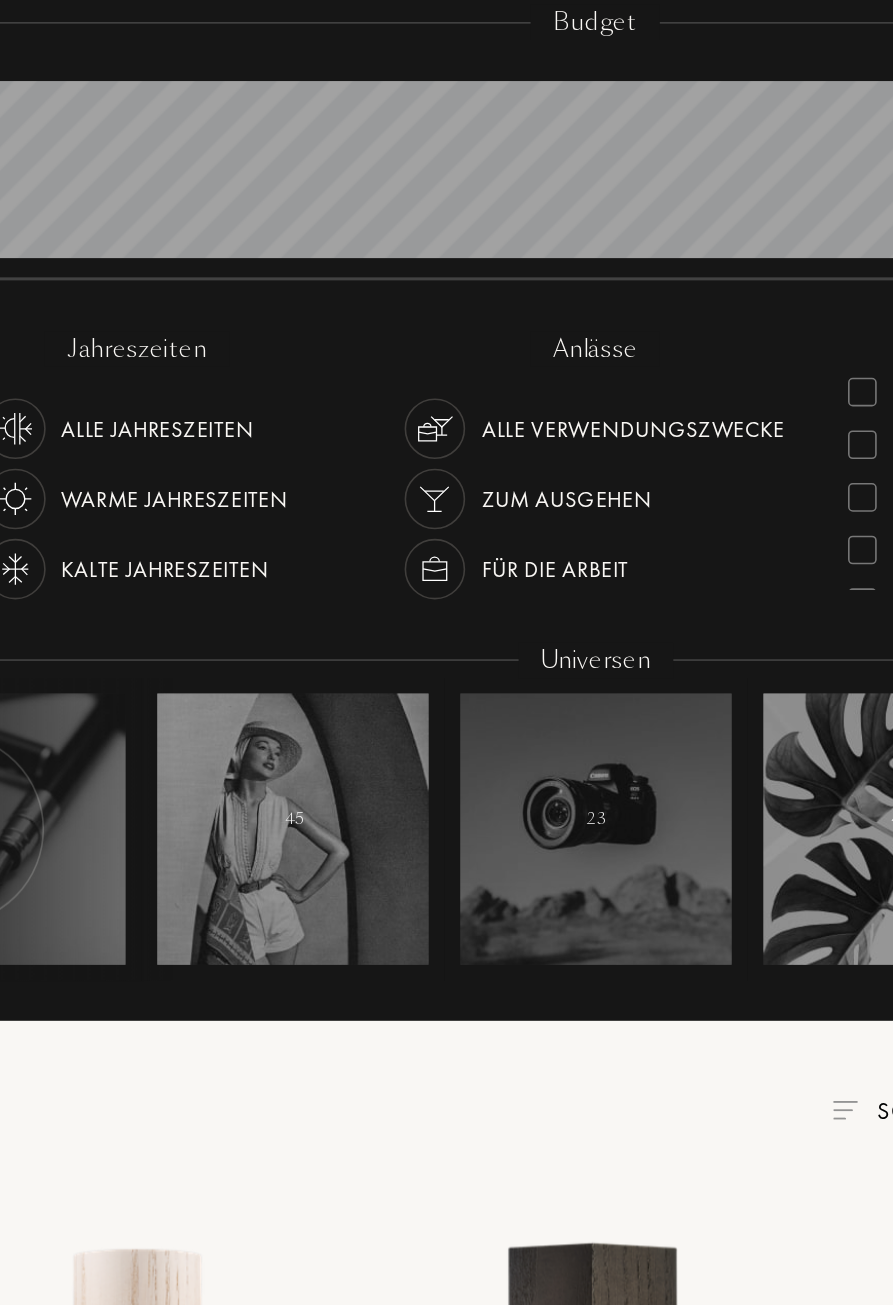 click on "Warme Jahreszeiten" at bounding box center [183, 615] 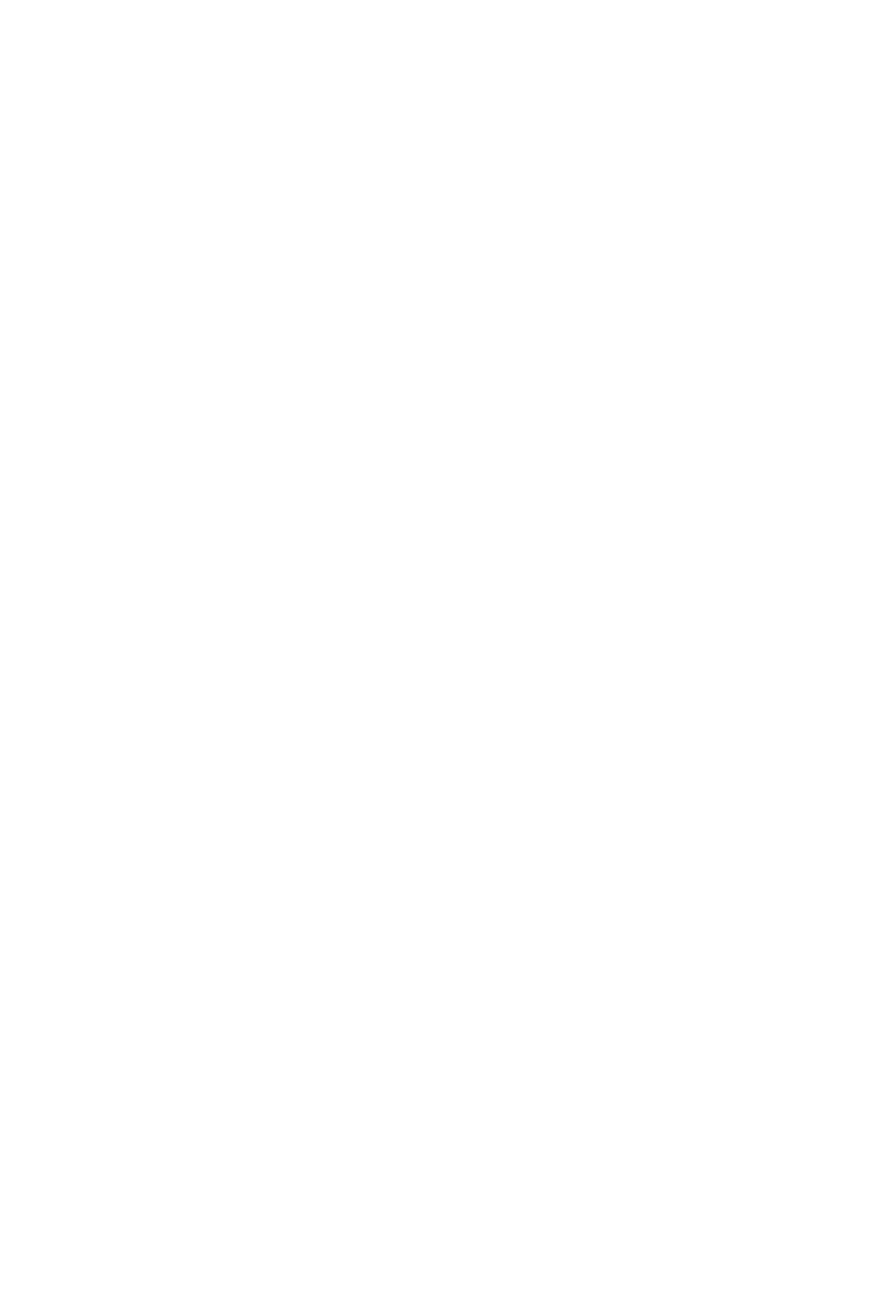 click on "Mehr sehen" at bounding box center (446, 3340) 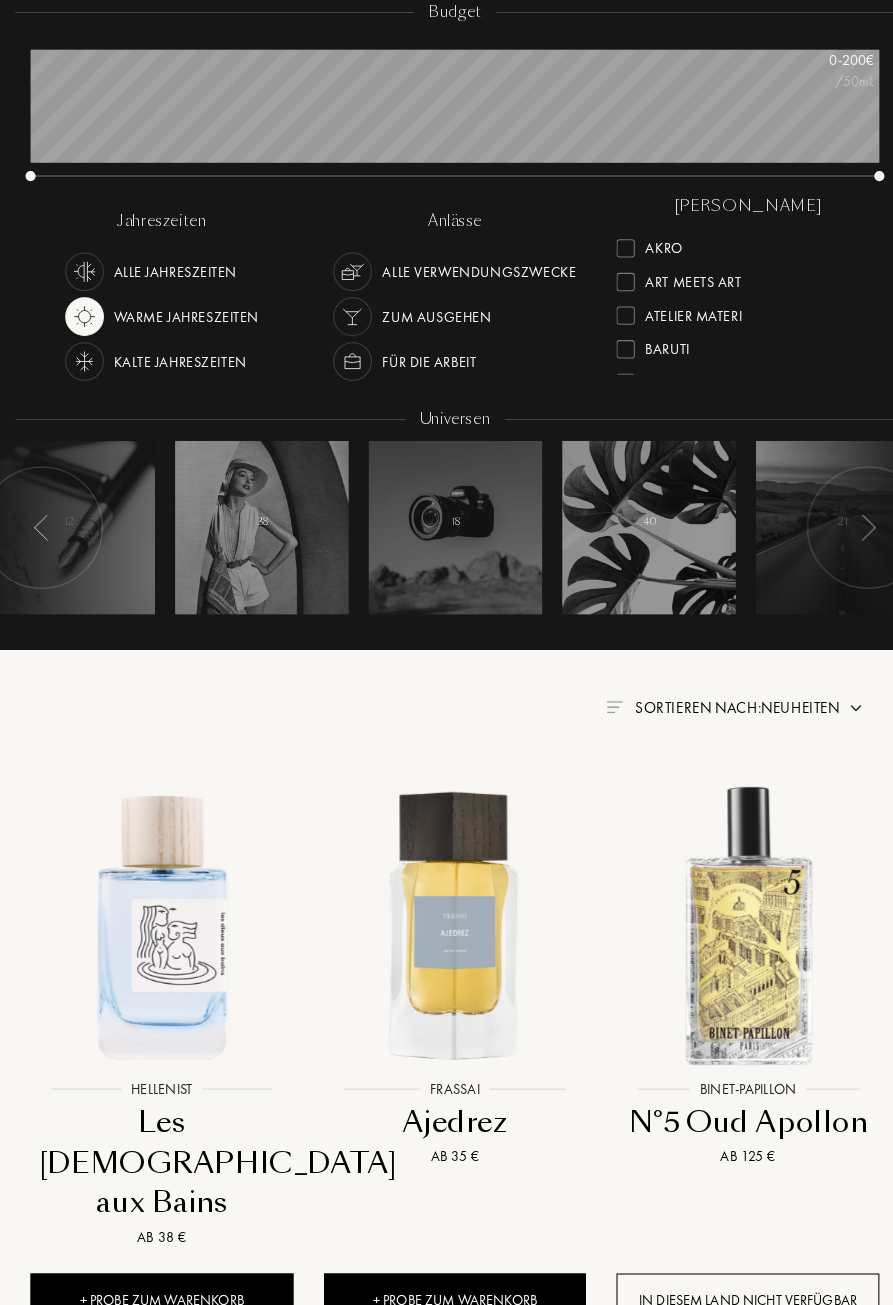 scroll, scrollTop: 0, scrollLeft: 0, axis: both 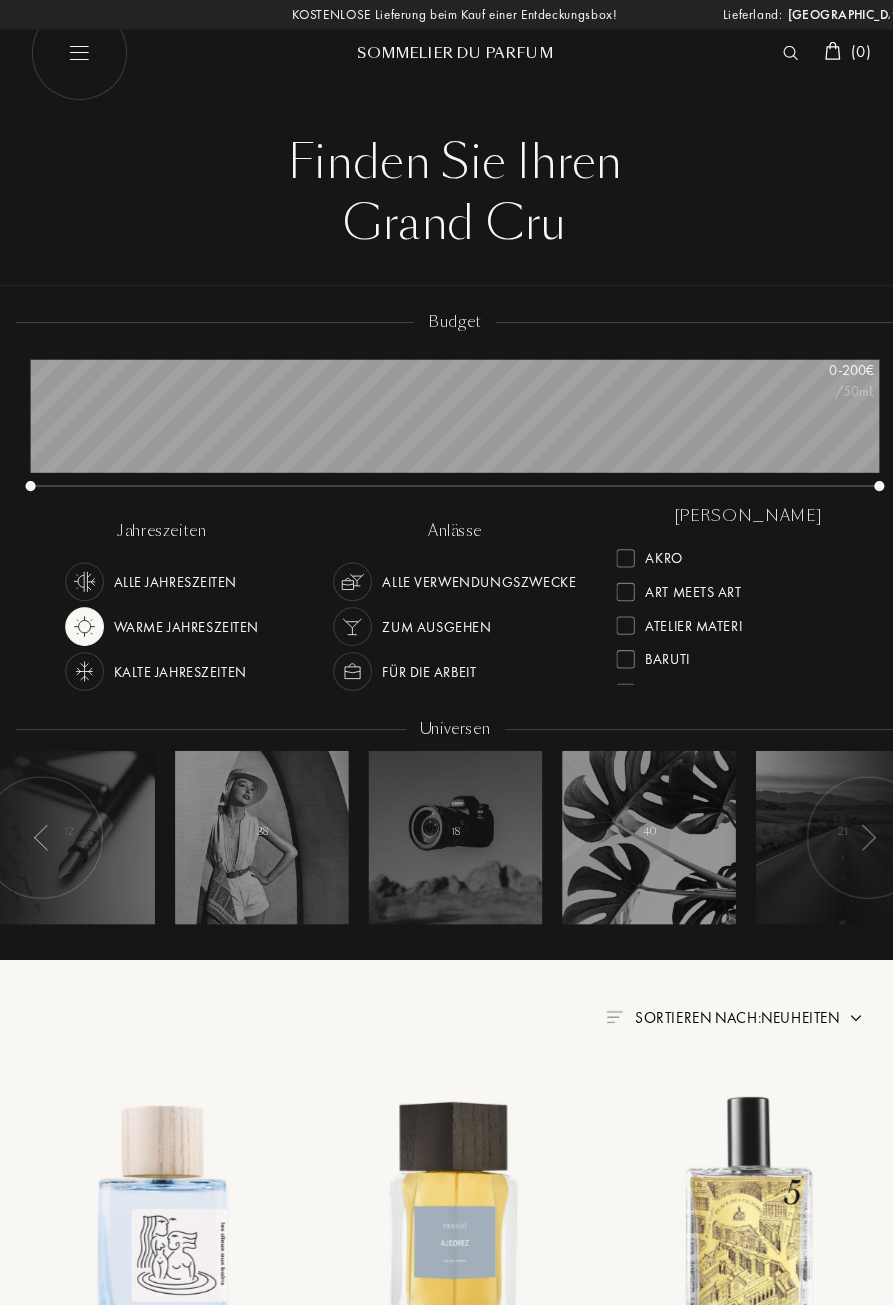 click on "[PERSON_NAME]" at bounding box center (734, 506) 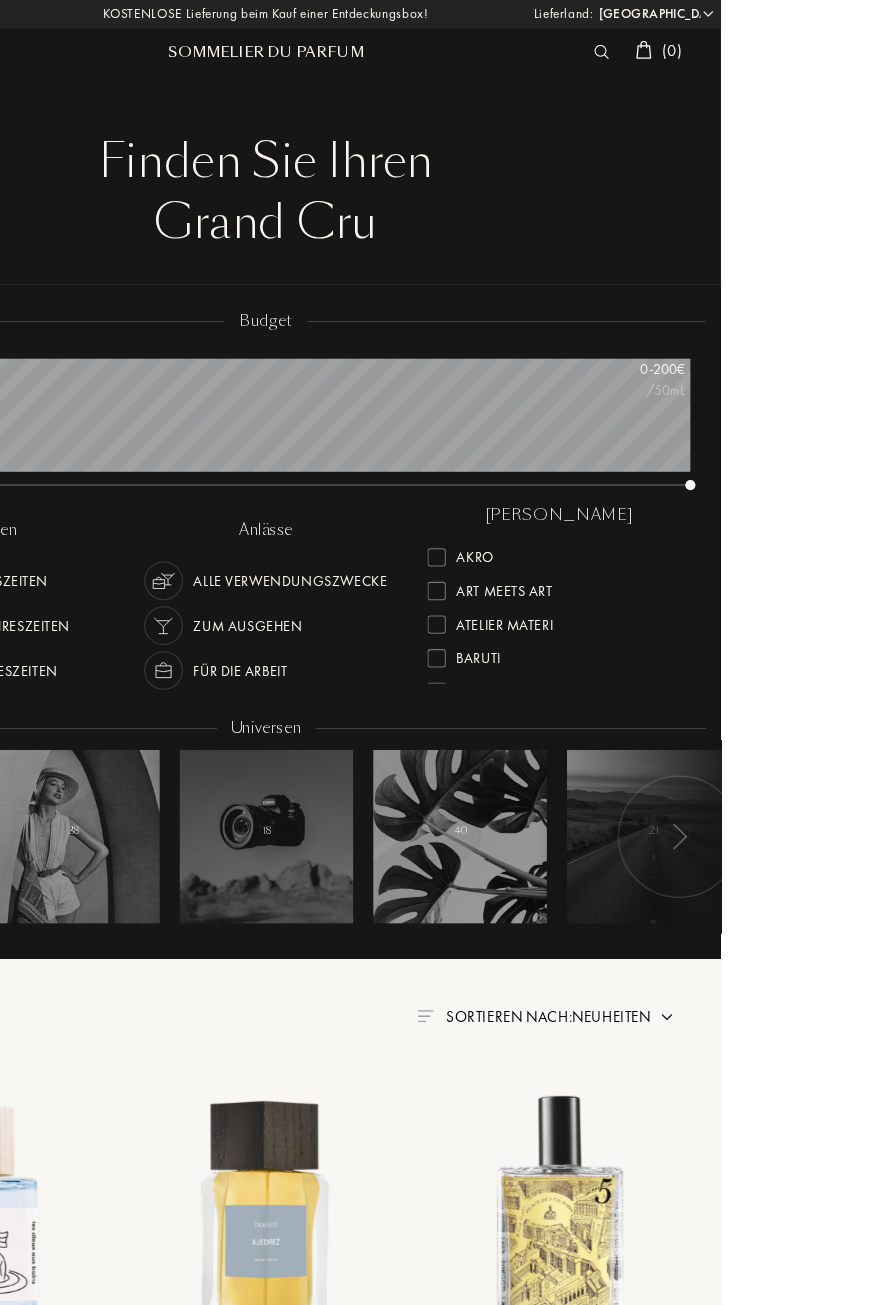 click on "Akro" at bounding box center [734, 544] 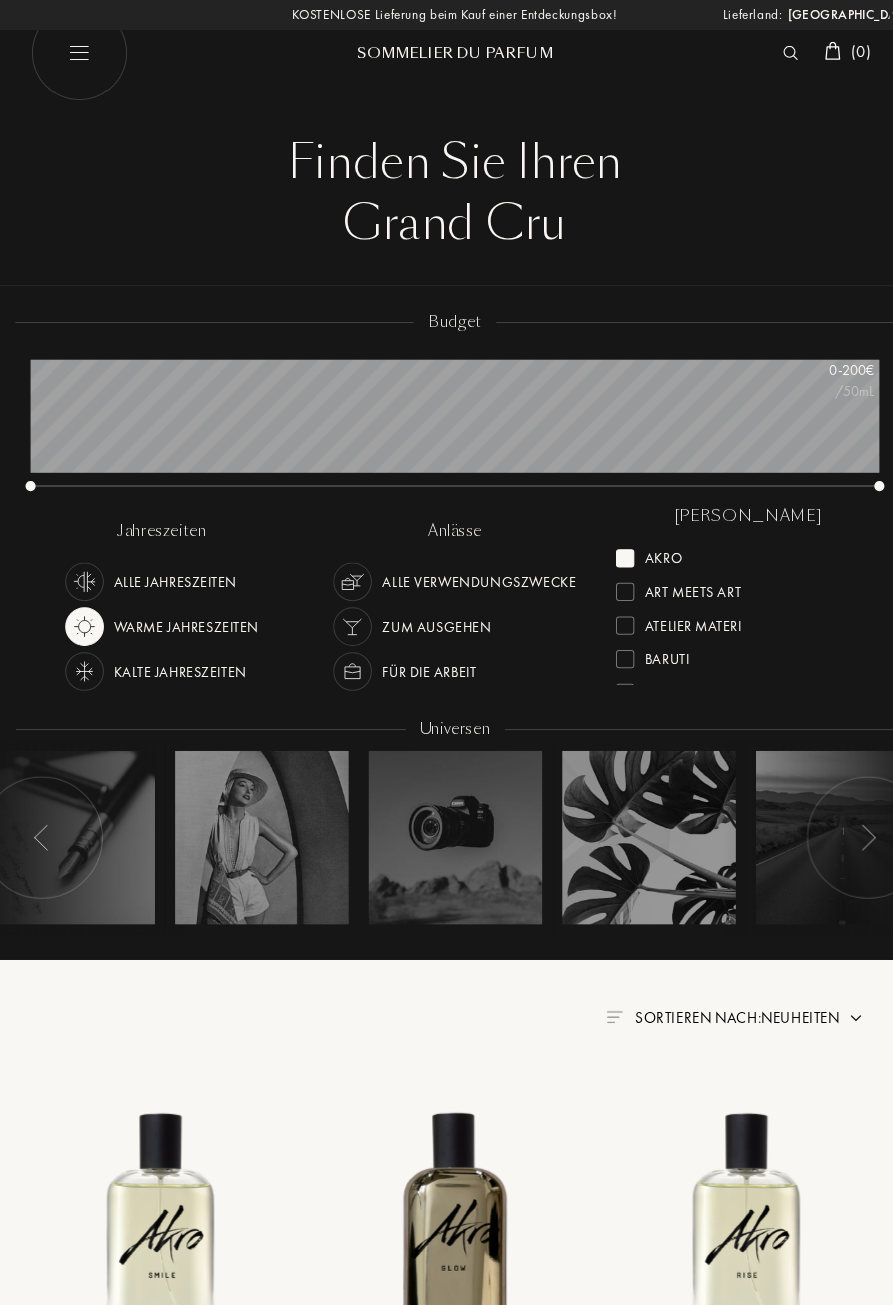 click at bounding box center [83, 659] 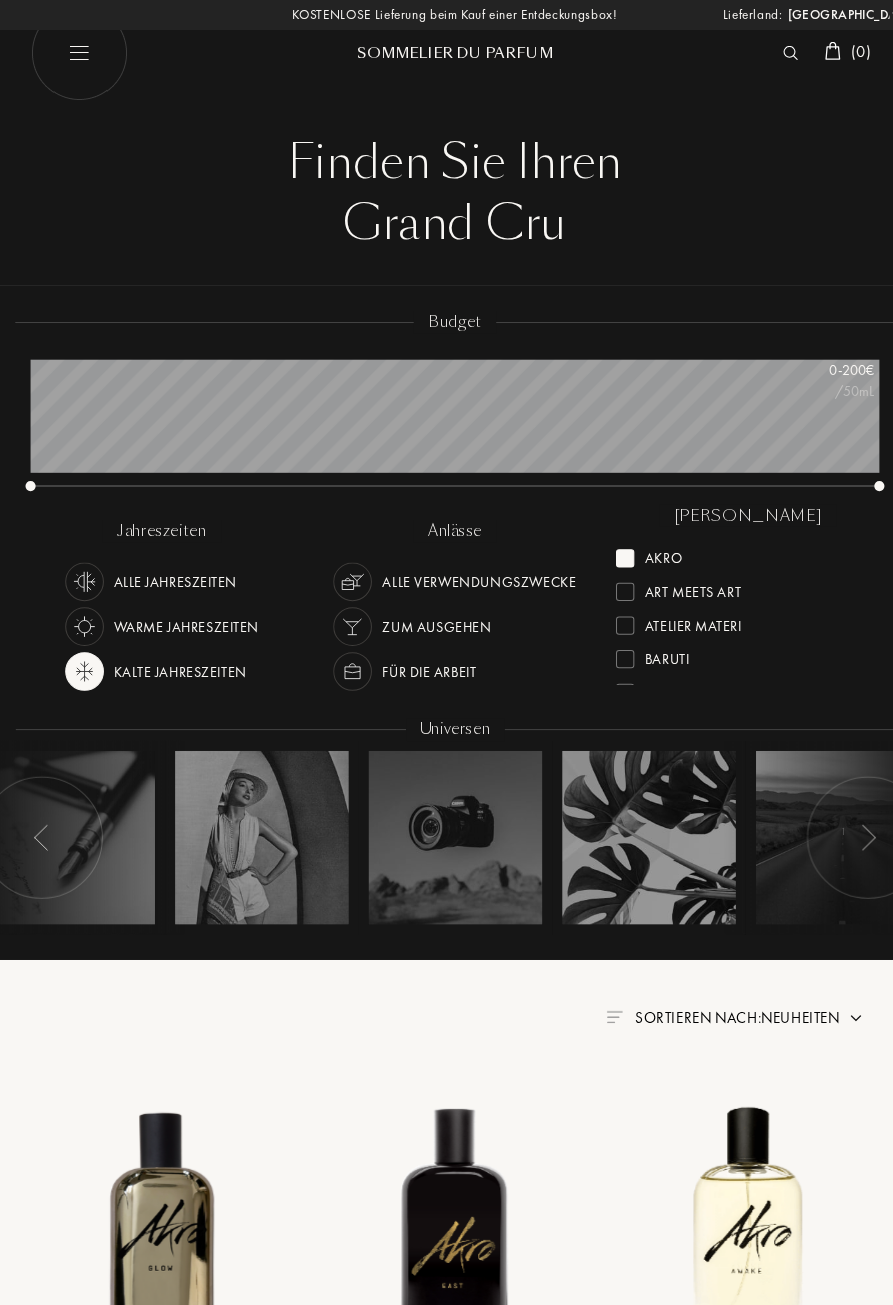 click on "Alle Jahreszeiten" at bounding box center [172, 571] 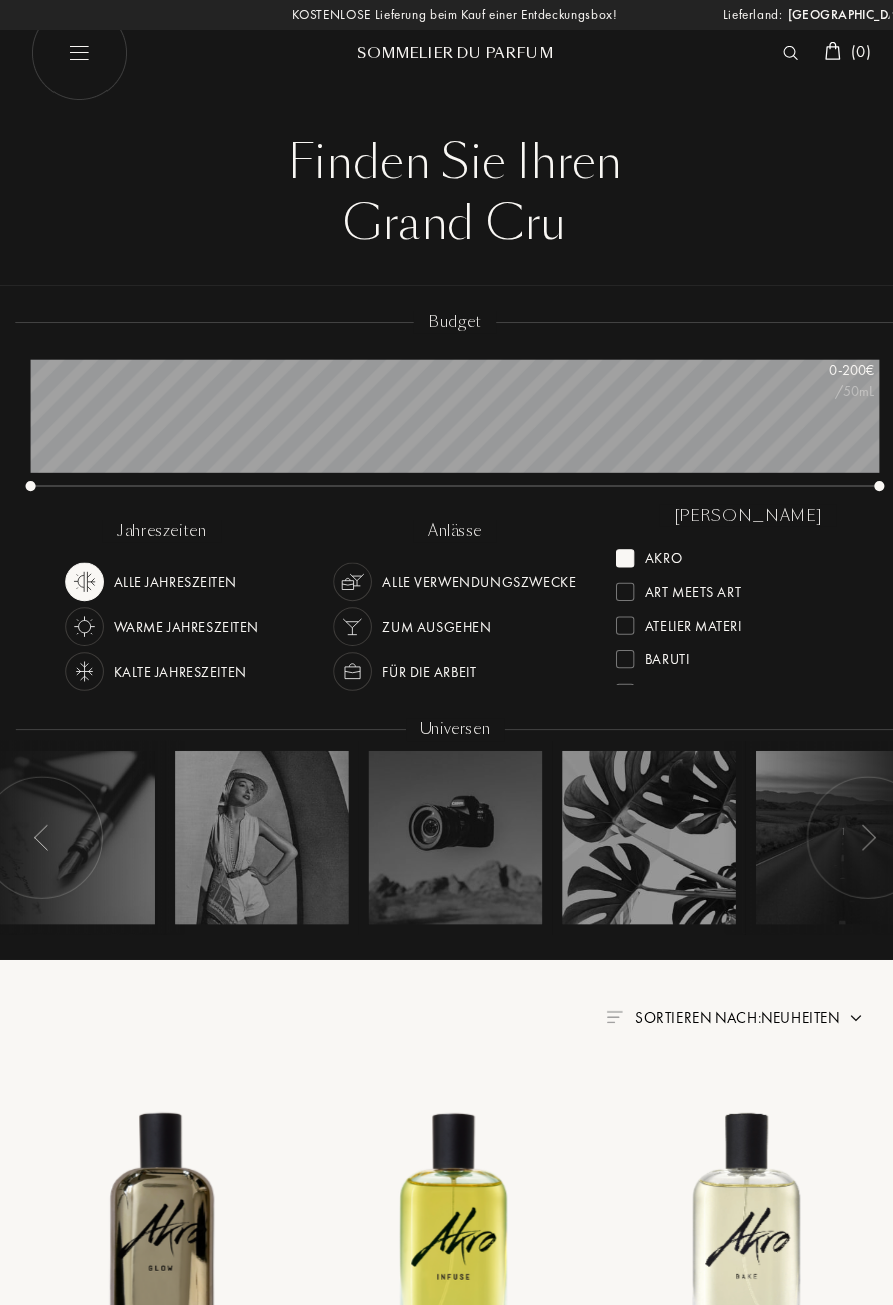 click on "[PERSON_NAME]" at bounding box center (734, 506) 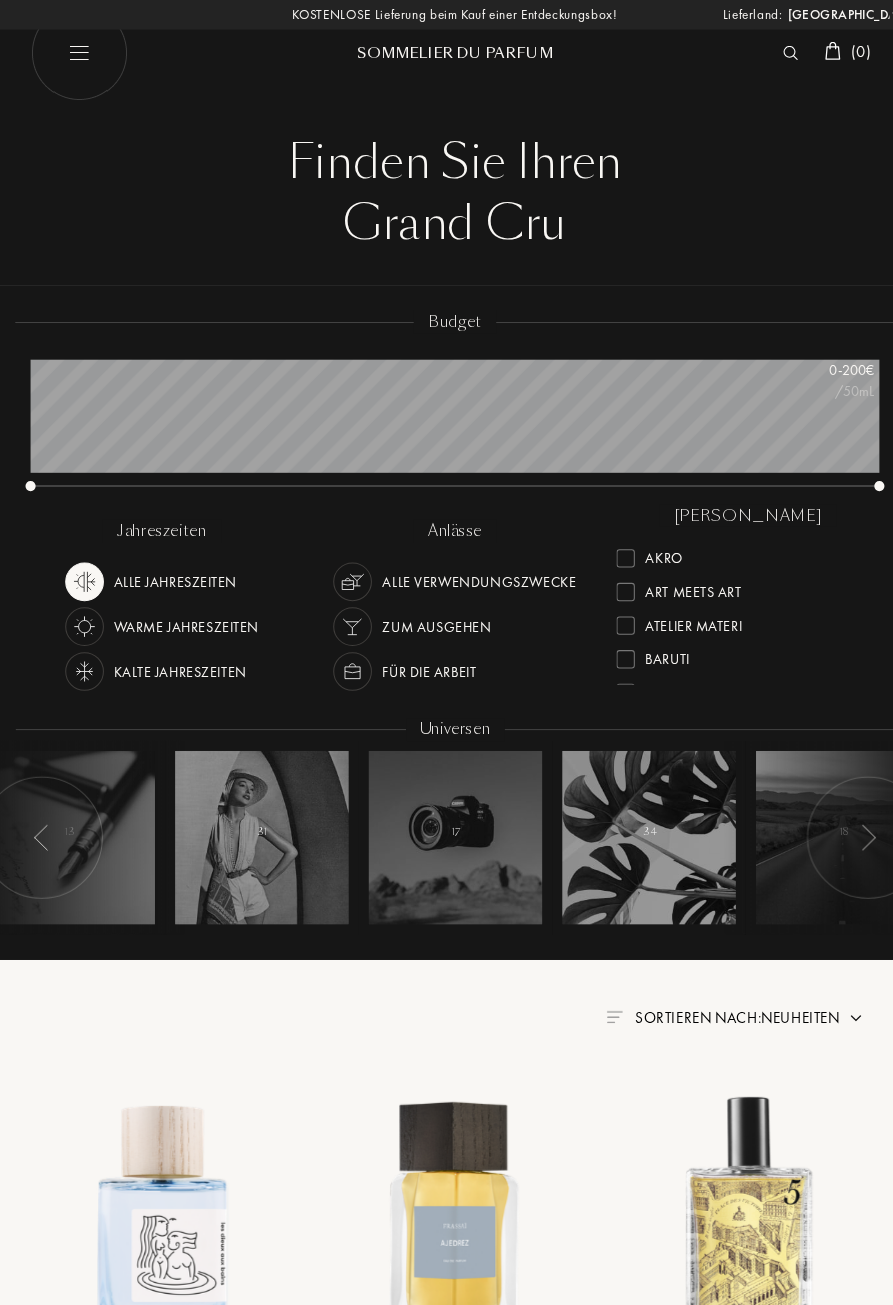 click at bounding box center (77, 52) 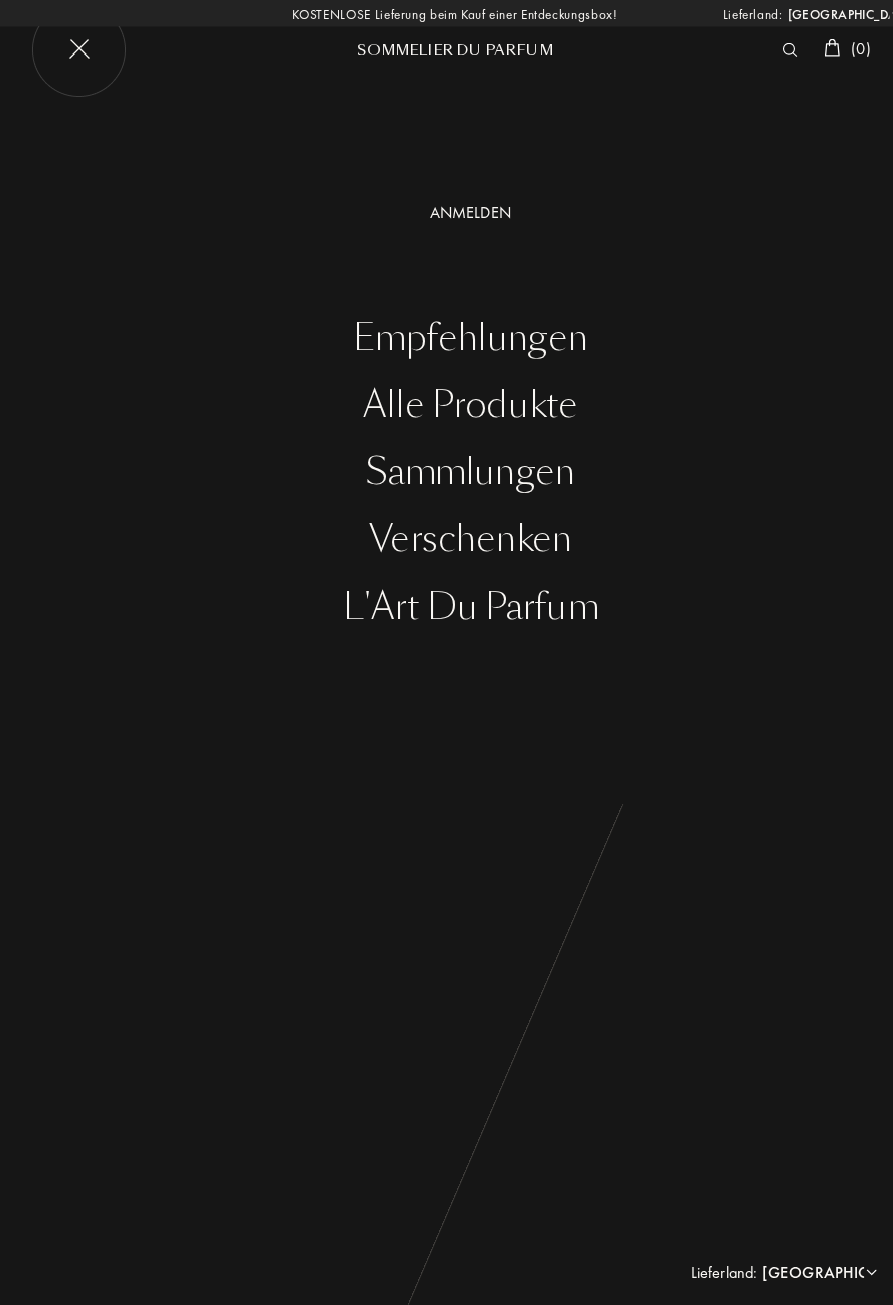 scroll, scrollTop: 999879, scrollLeft: 999166, axis: both 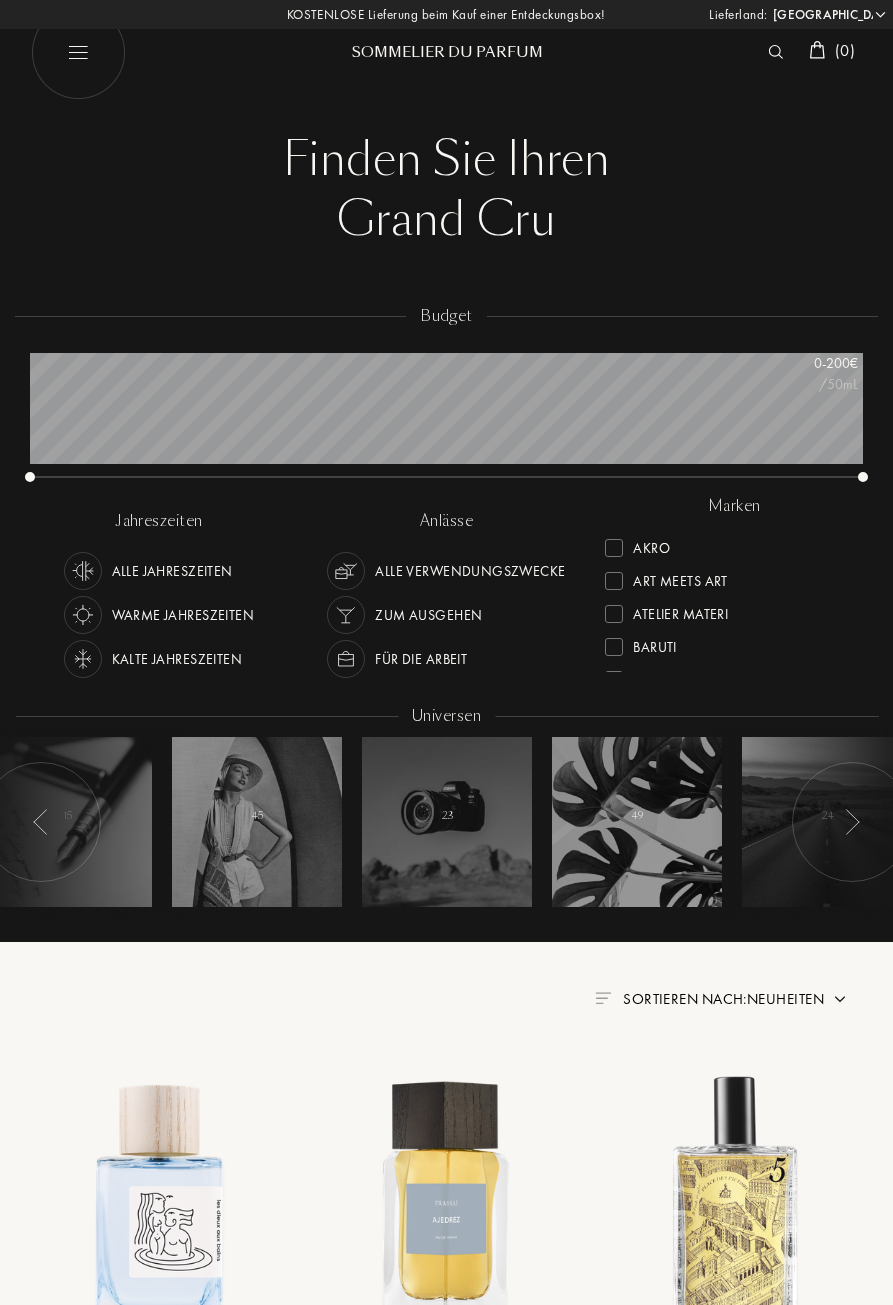 select on "DE" 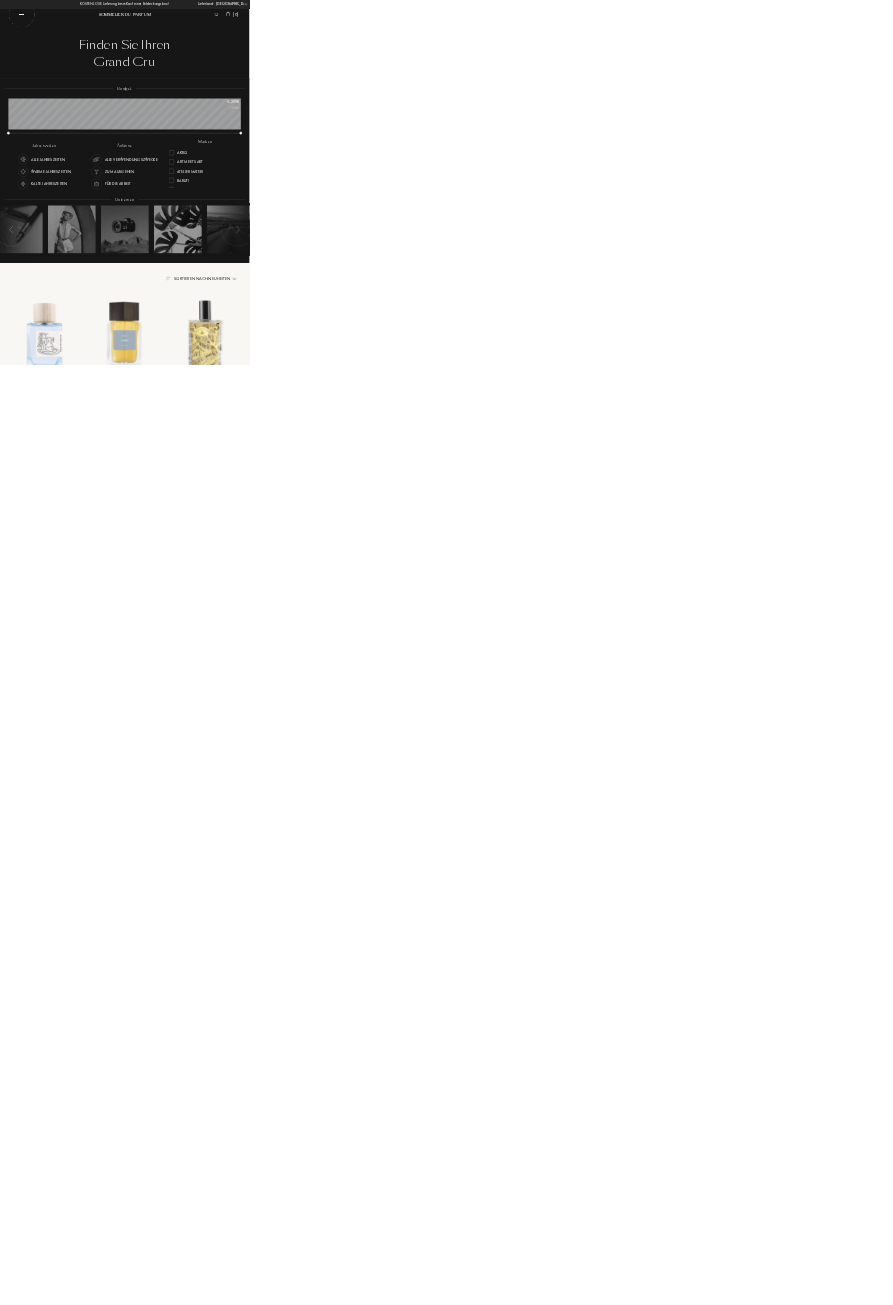 scroll, scrollTop: 999880, scrollLeft: 999166, axis: both 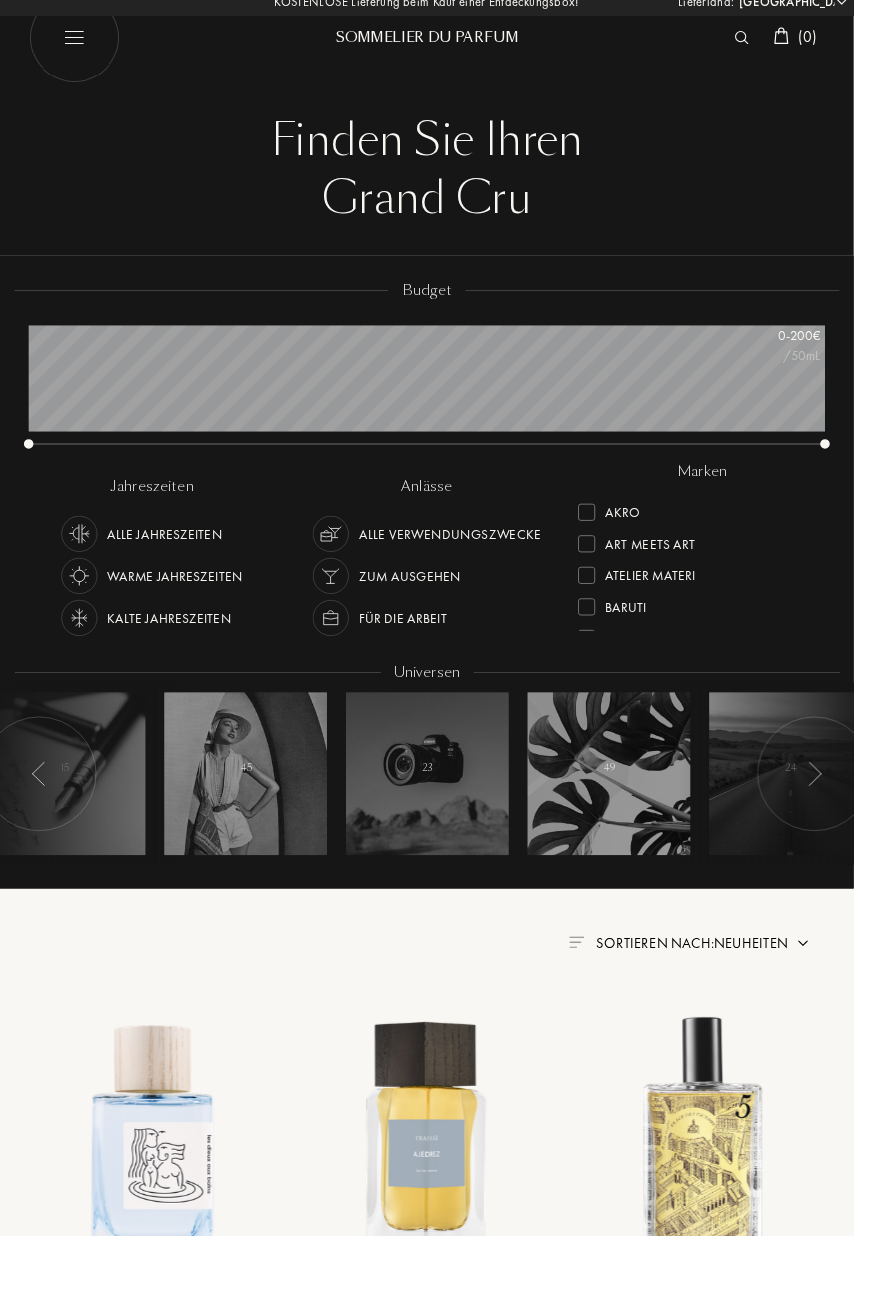 click on "[PERSON_NAME]" at bounding box center (734, 506) 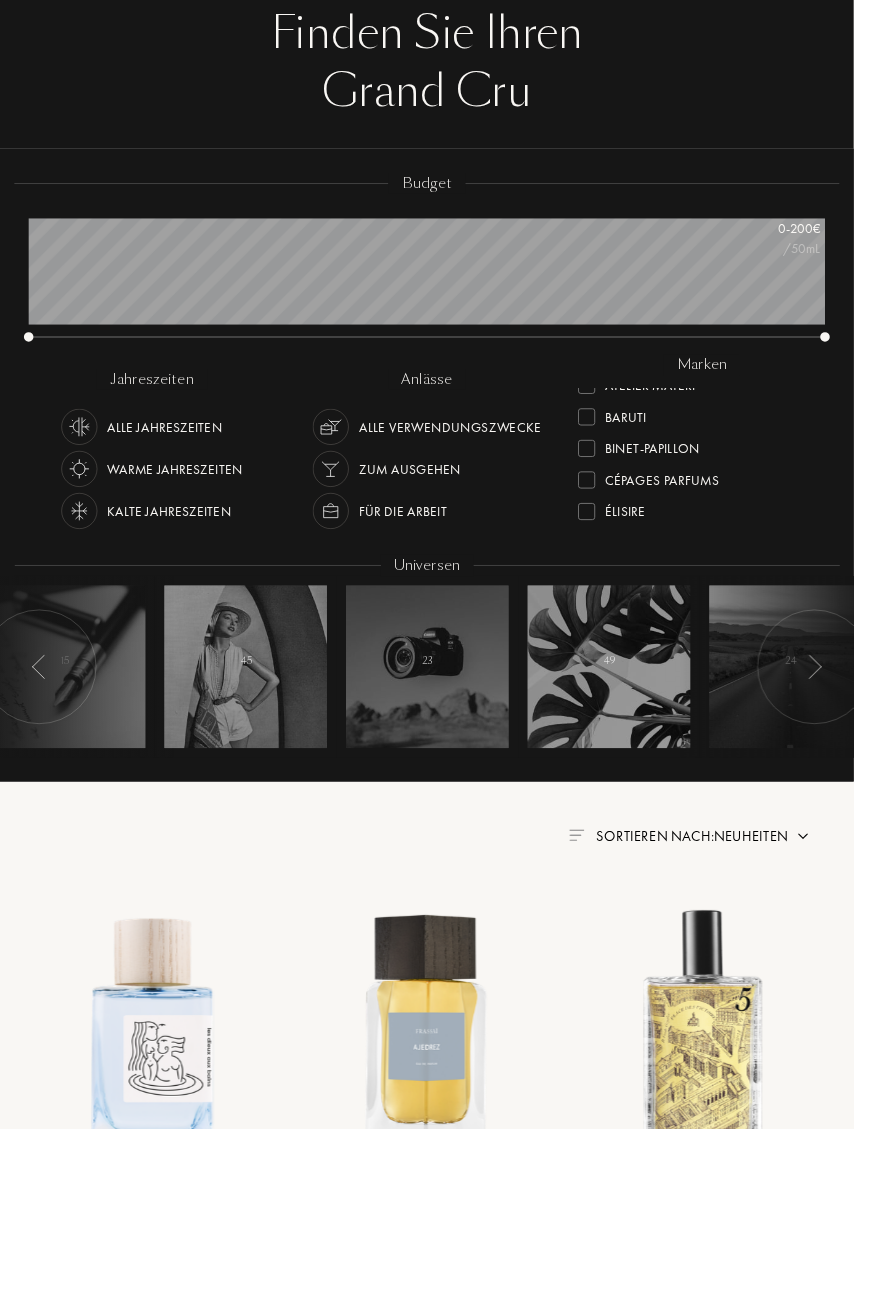 scroll, scrollTop: 0, scrollLeft: 0, axis: both 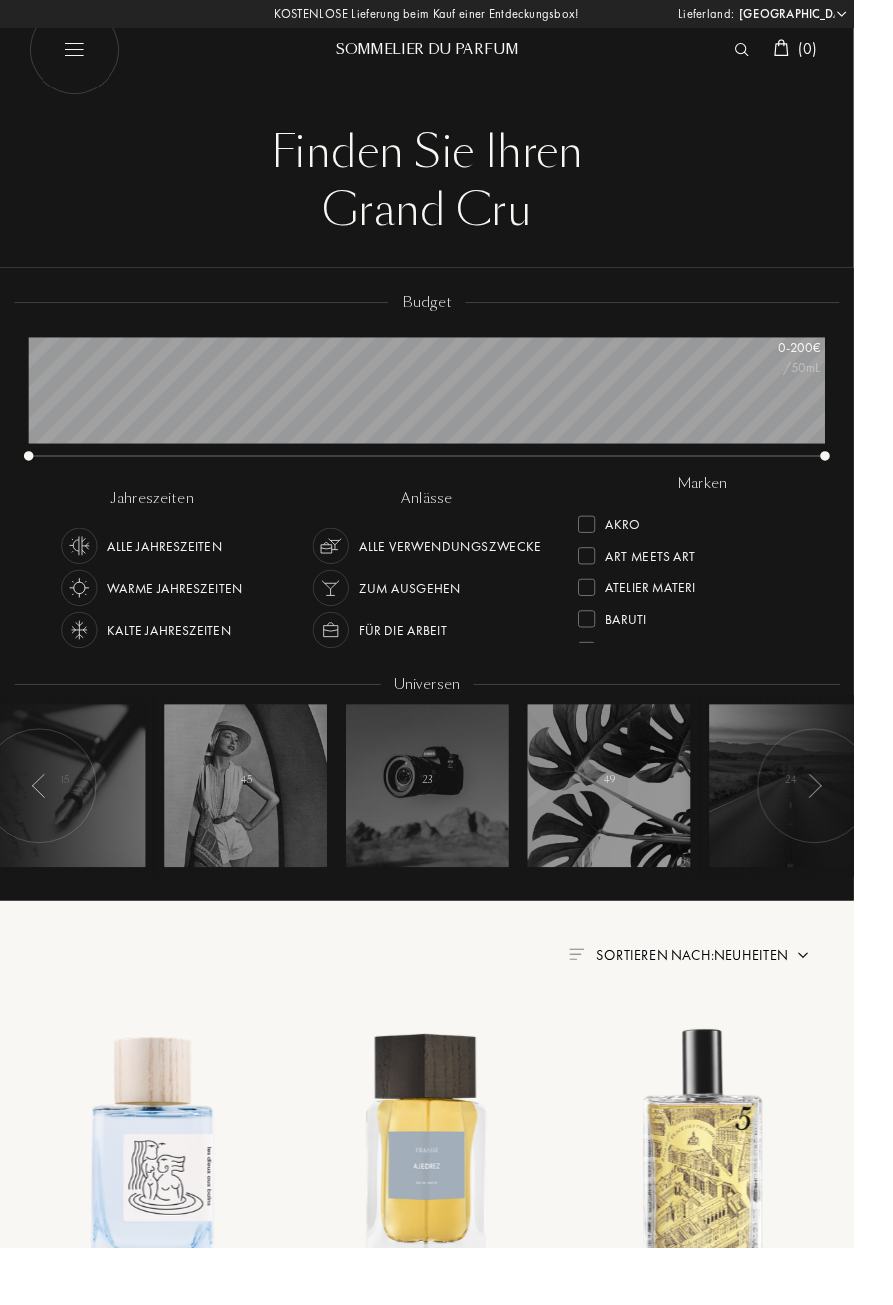 click on "Atelier Materi" at bounding box center (680, 610) 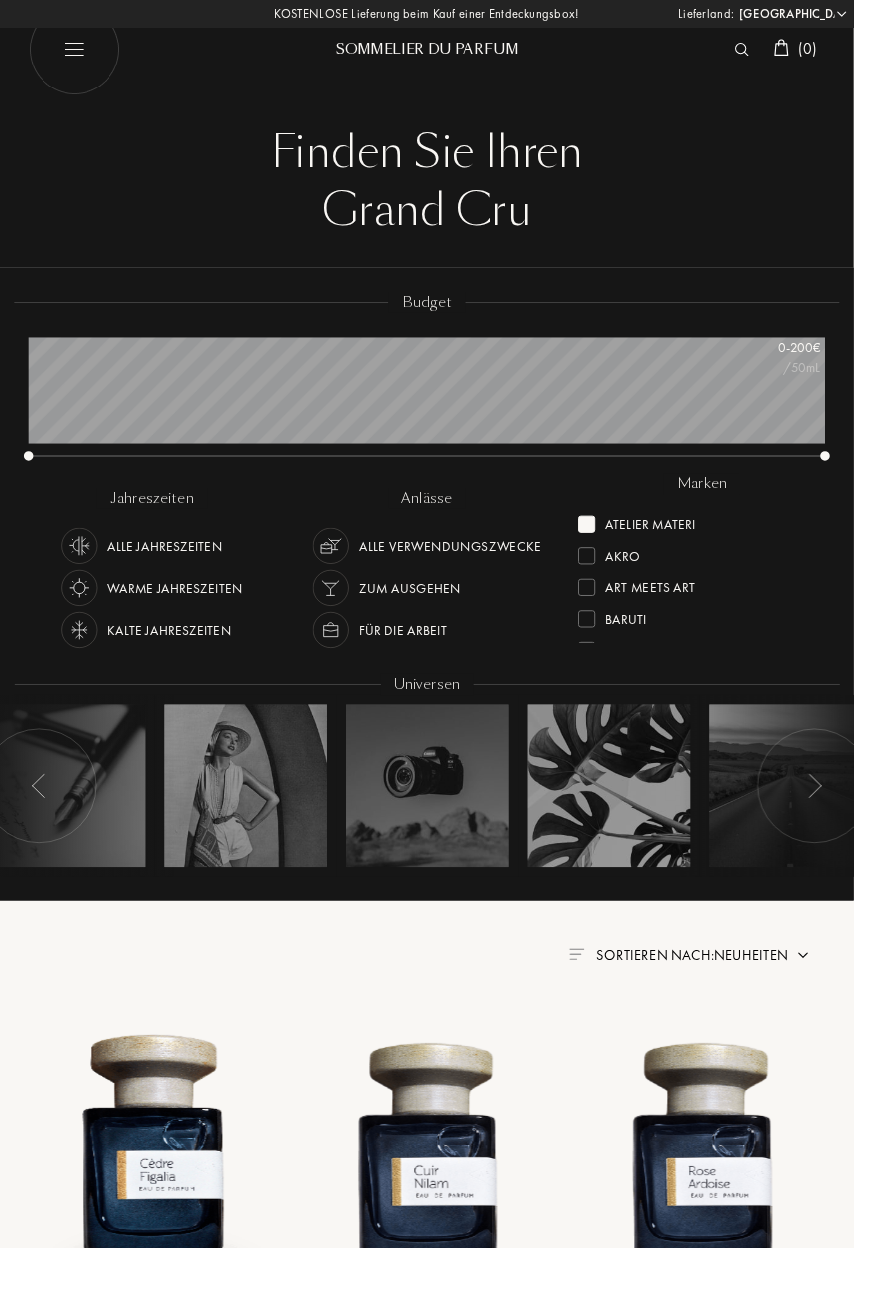 click at bounding box center [83, 615] 